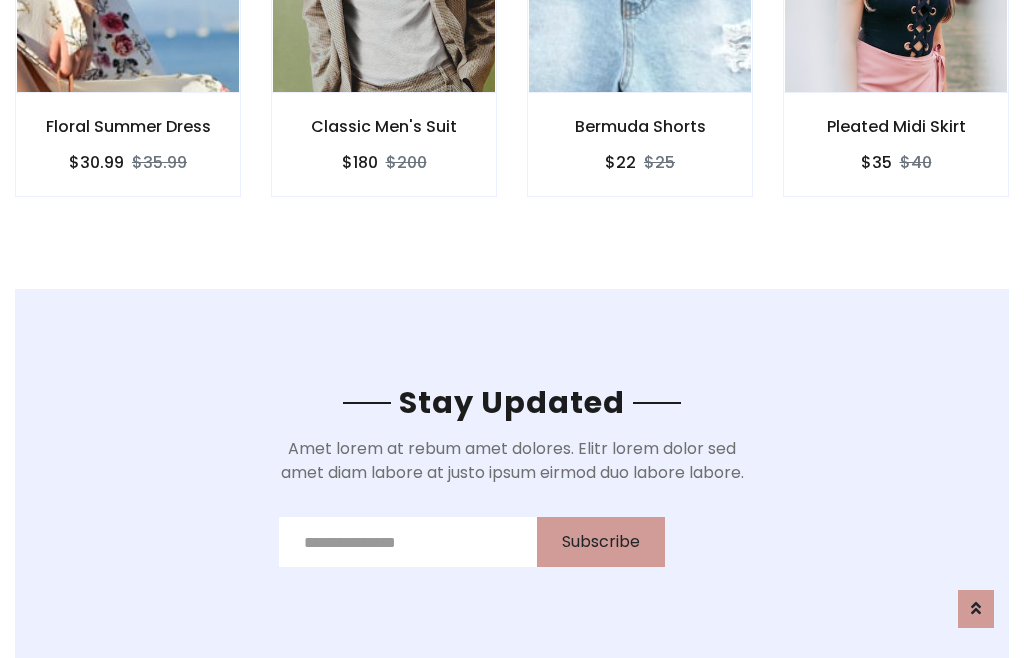 scroll, scrollTop: 3012, scrollLeft: 0, axis: vertical 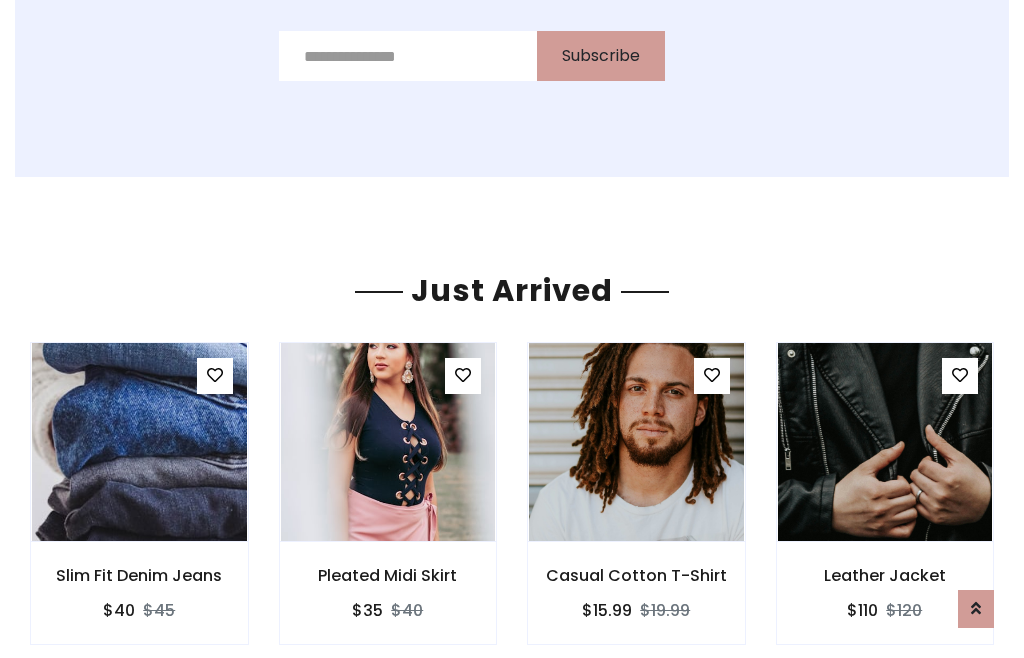 click on "Bermuda Shorts
$22
$25" at bounding box center [640, -428] 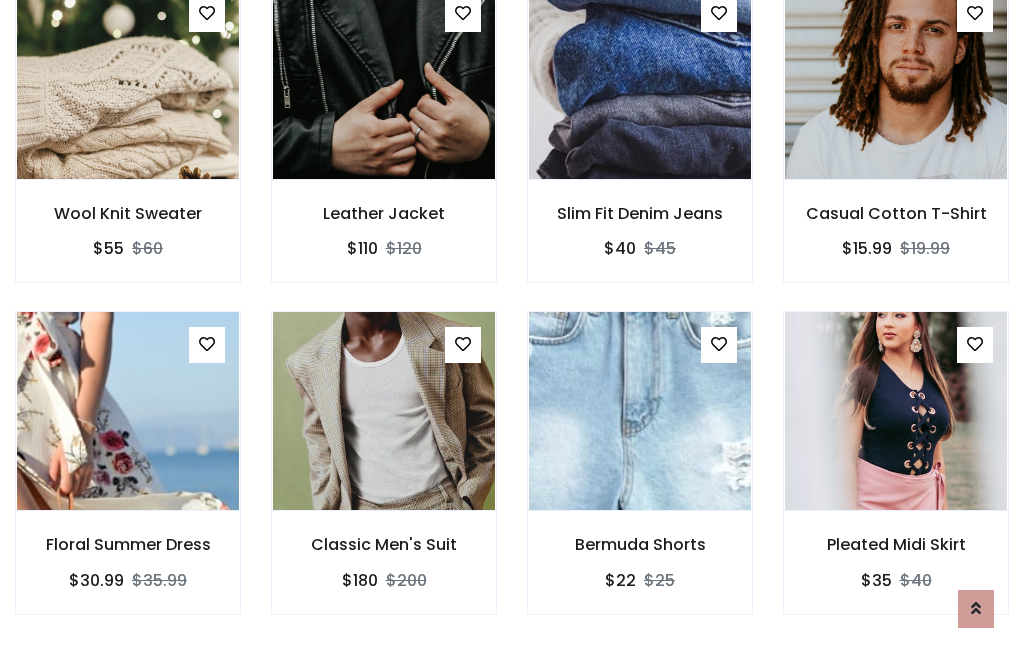 click on "Bermuda Shorts
$22
$25" at bounding box center [640, 476] 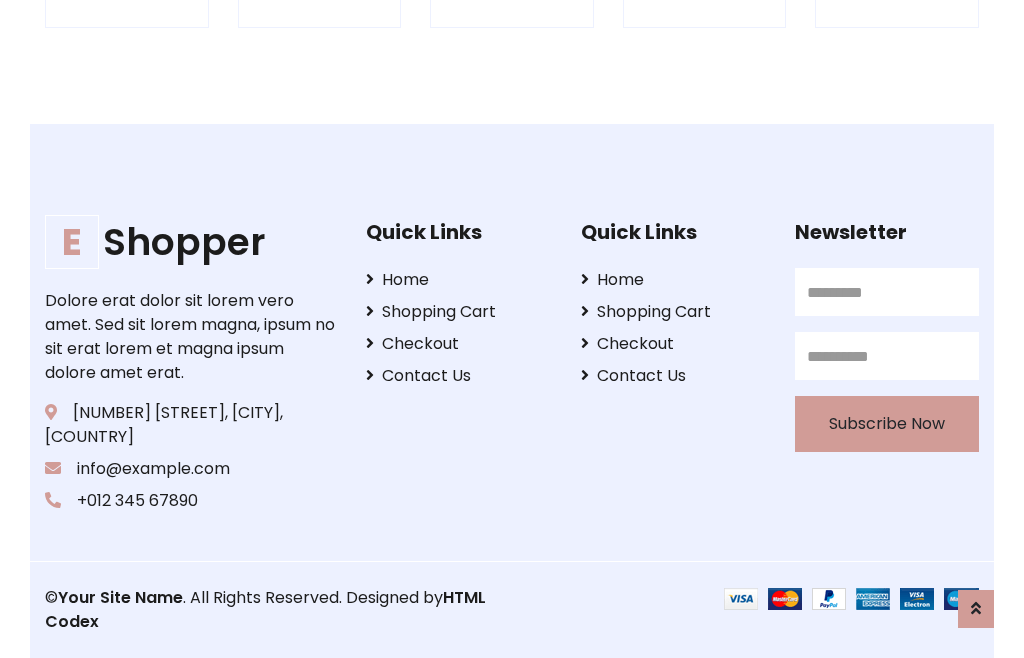 scroll, scrollTop: 3807, scrollLeft: 0, axis: vertical 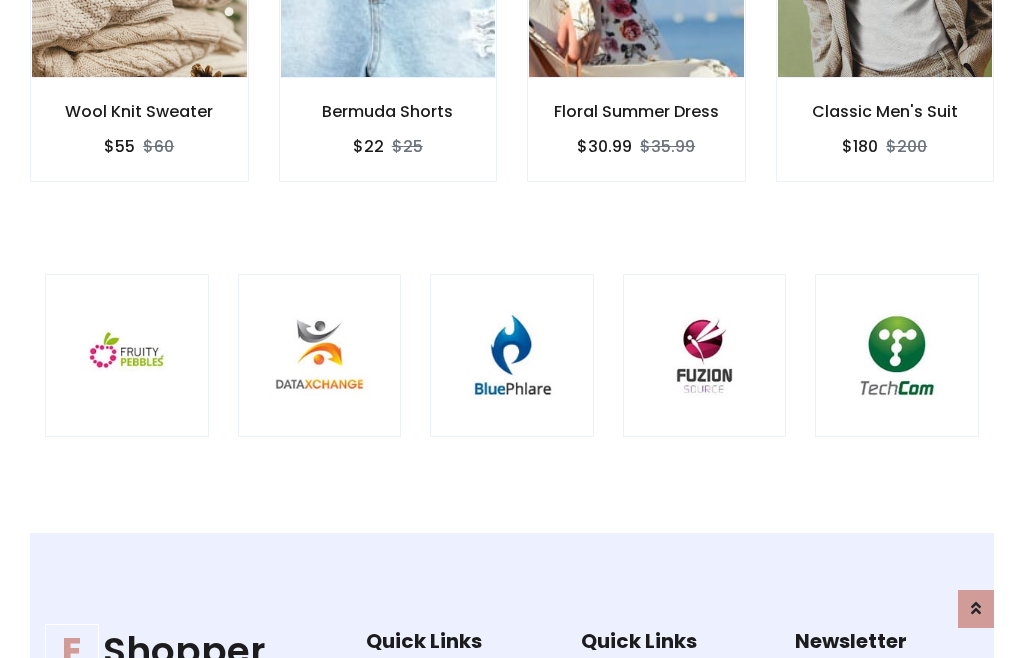 click at bounding box center [512, 356] 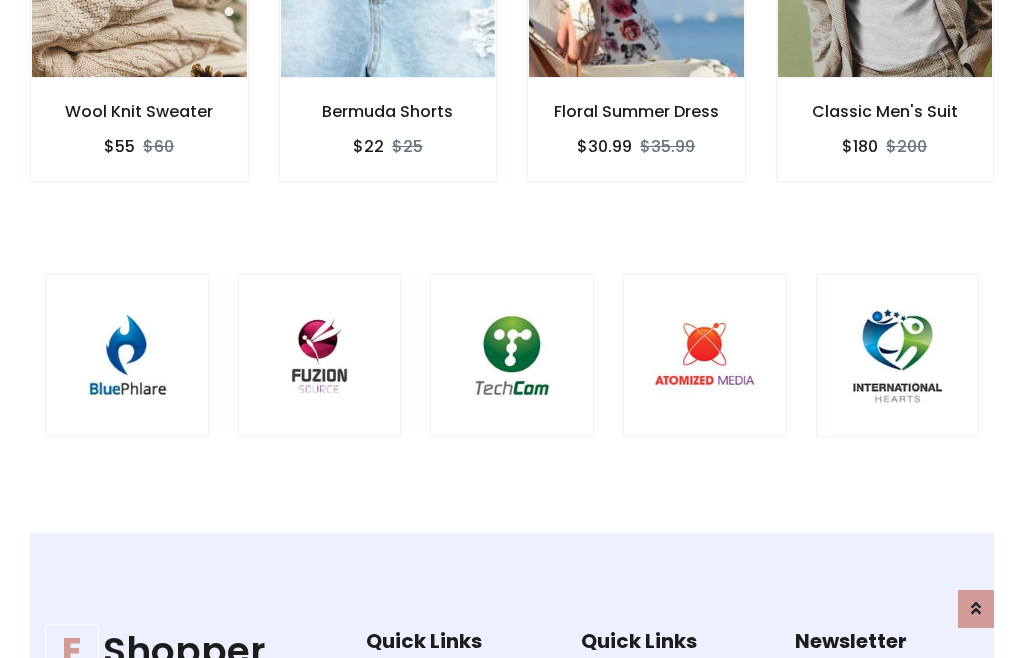 click at bounding box center [512, 356] 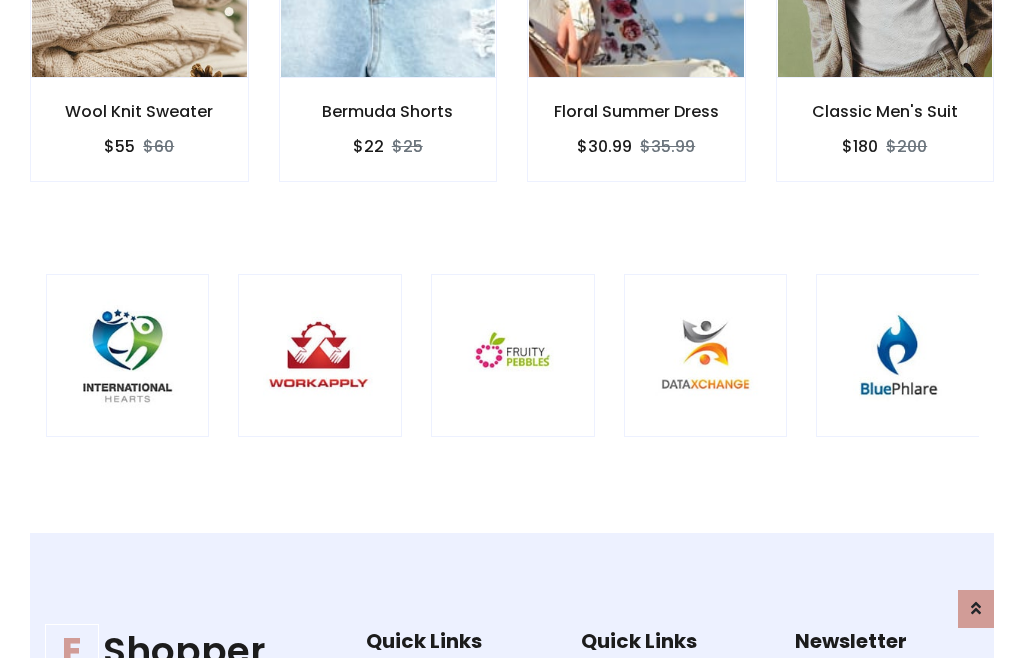 click at bounding box center [2054, 356] 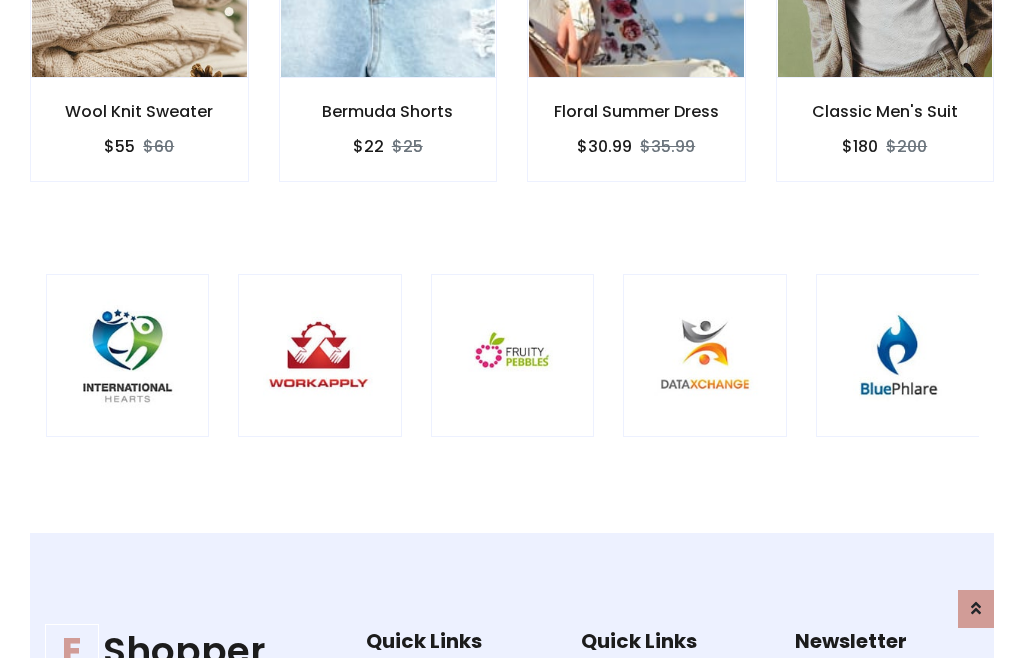 scroll, scrollTop: 0, scrollLeft: 0, axis: both 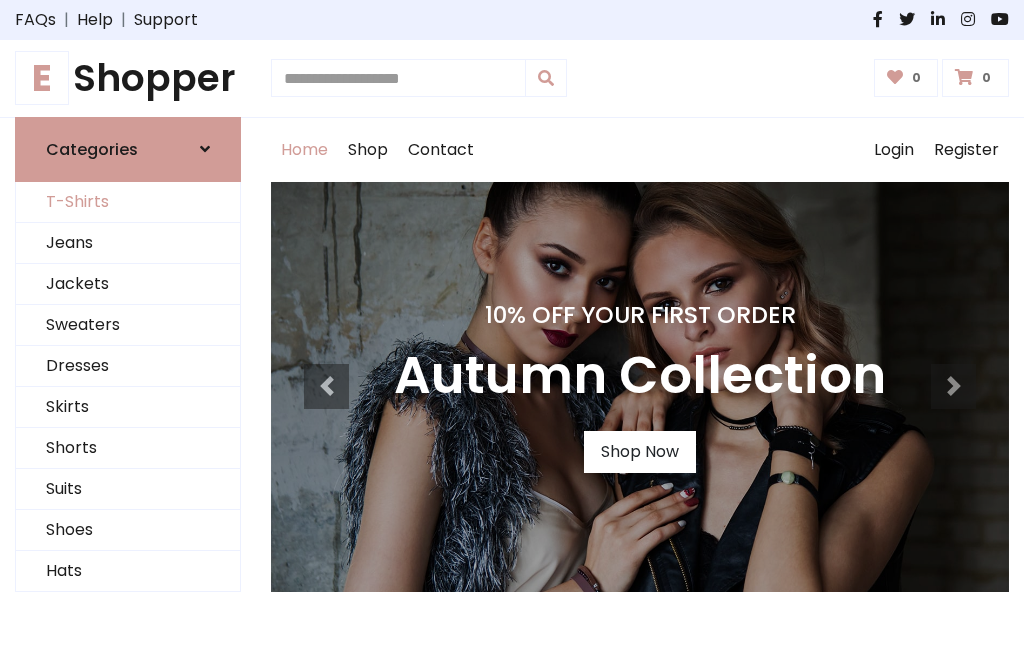 click on "T-Shirts" at bounding box center [128, 202] 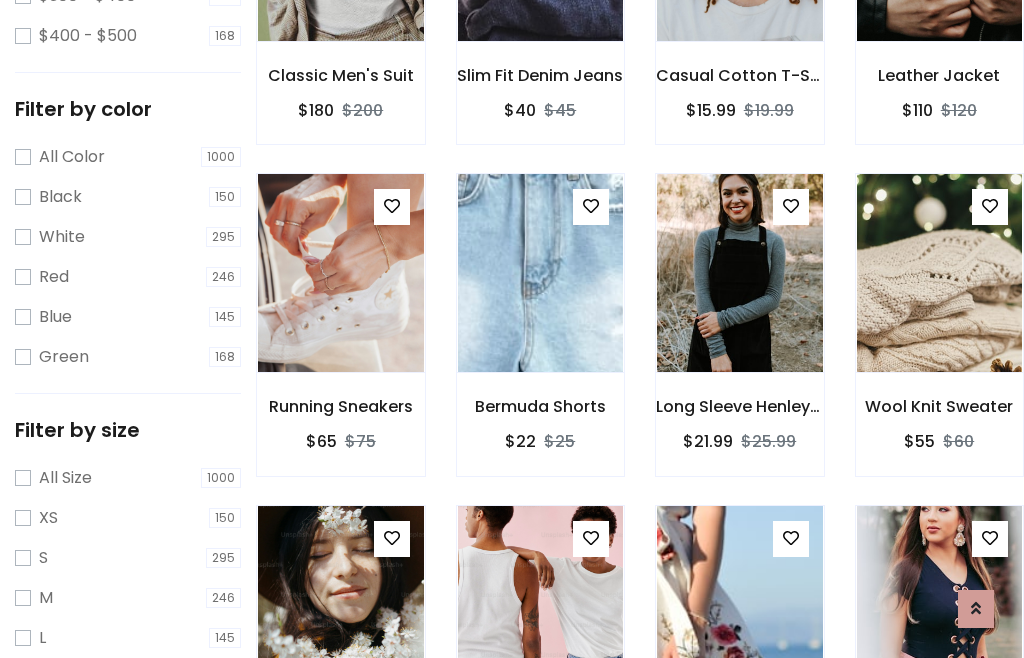 scroll, scrollTop: 185, scrollLeft: 0, axis: vertical 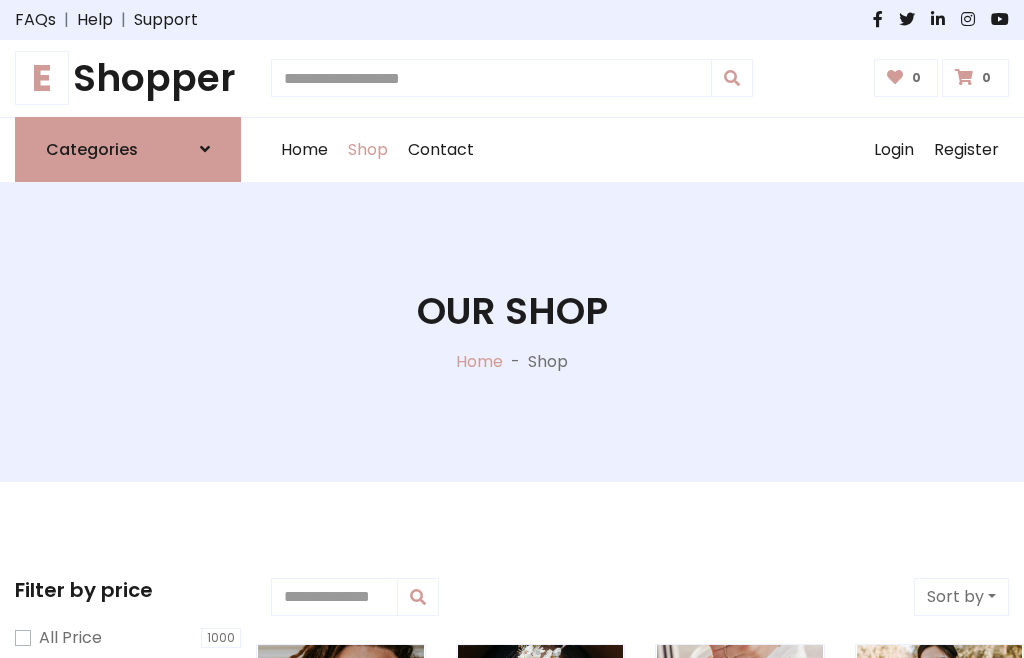 click on "E Shopper" at bounding box center [128, 78] 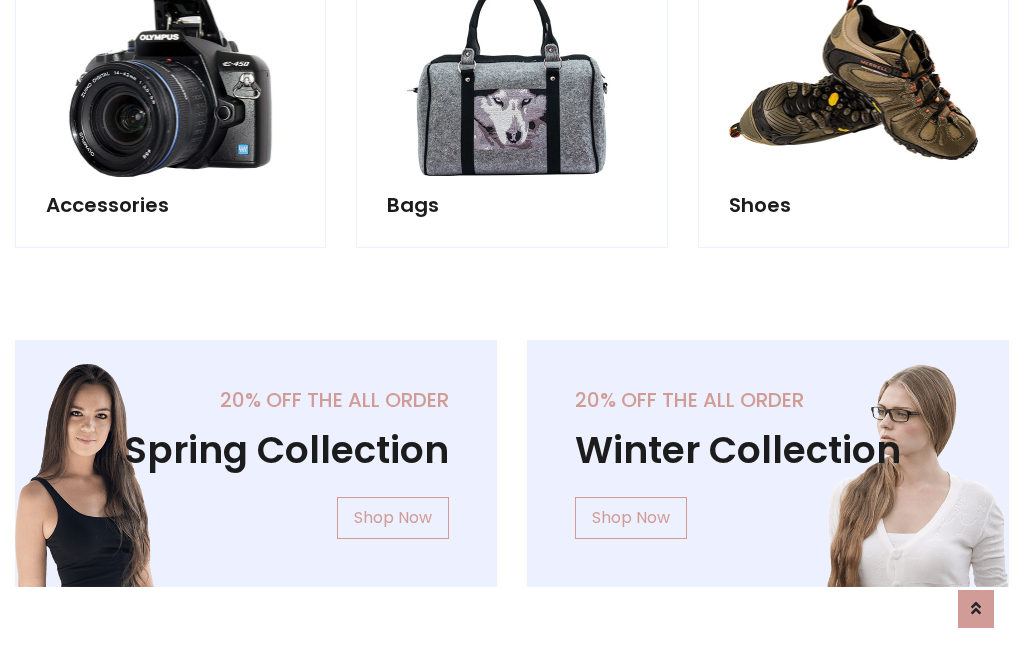 scroll, scrollTop: 1943, scrollLeft: 0, axis: vertical 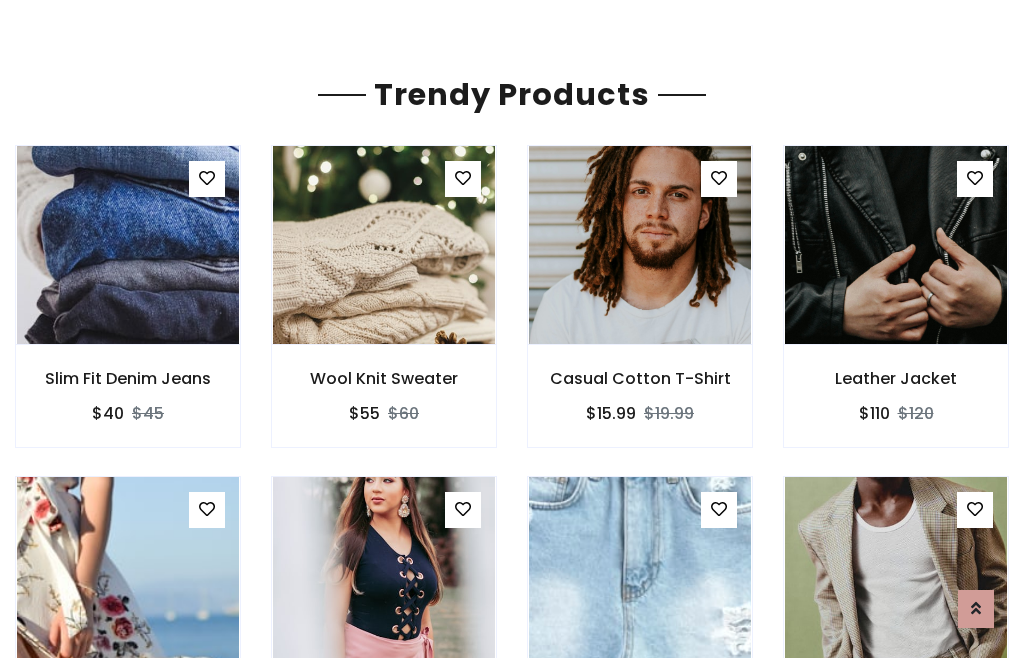 click on "Shop" at bounding box center [368, -1793] 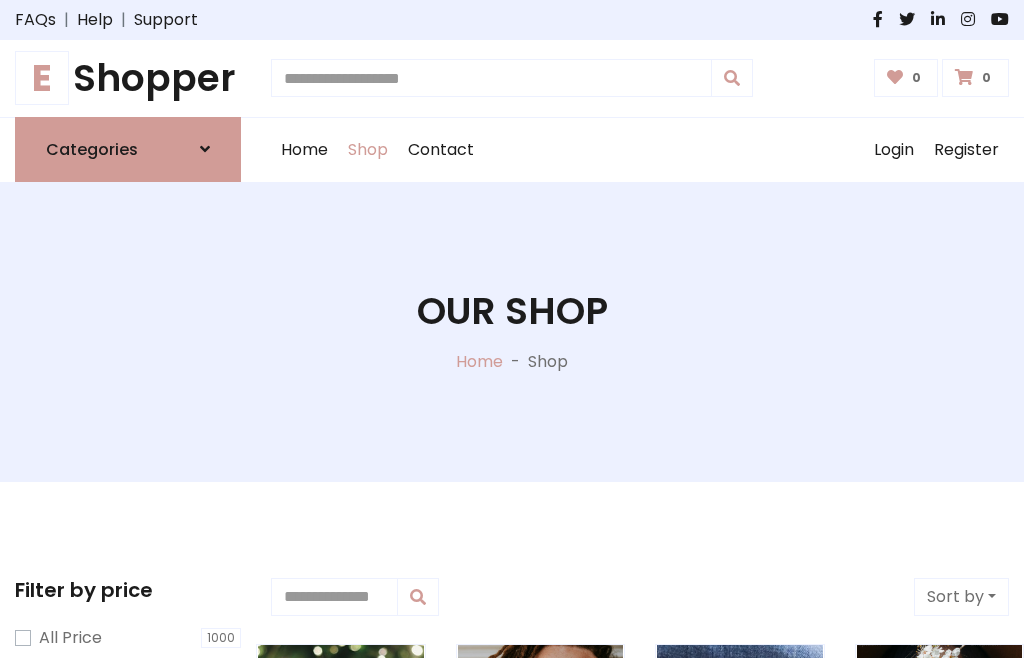 scroll, scrollTop: 0, scrollLeft: 0, axis: both 